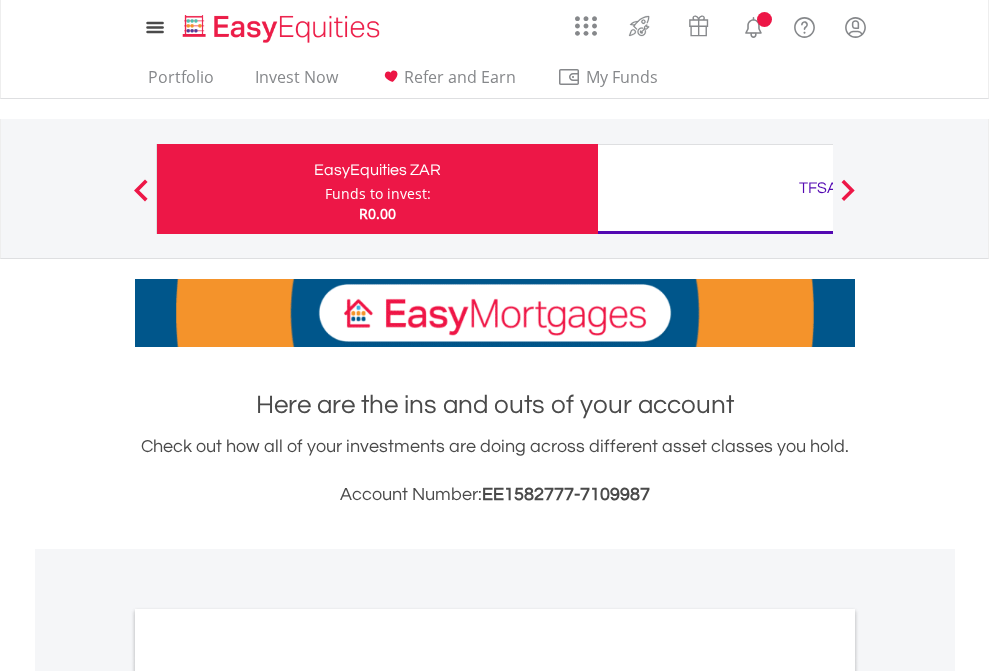 scroll, scrollTop: 0, scrollLeft: 0, axis: both 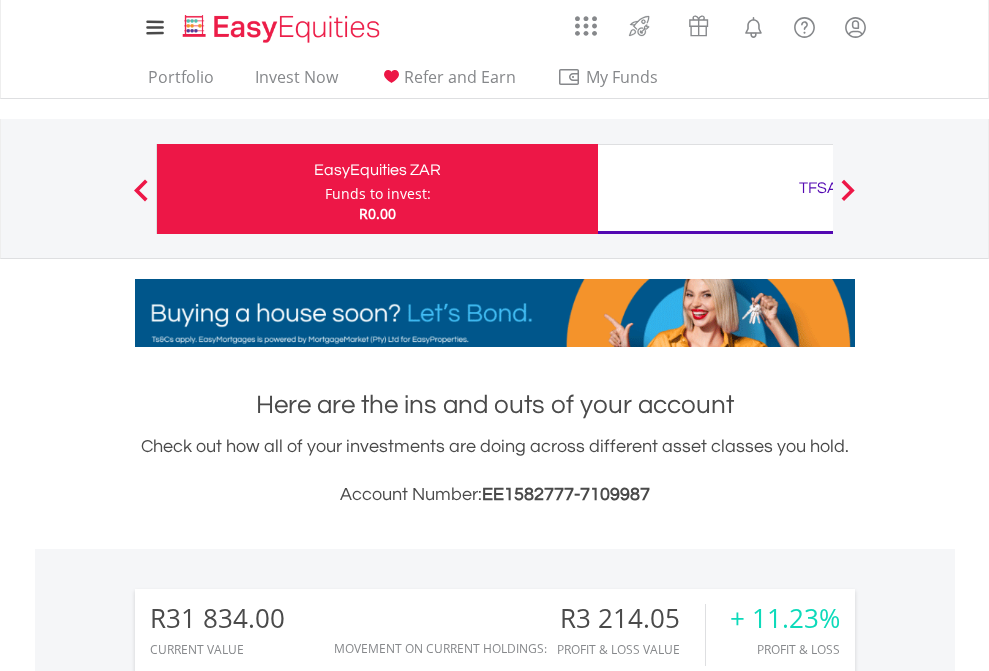 click on "Funds to invest:" at bounding box center (378, 194) 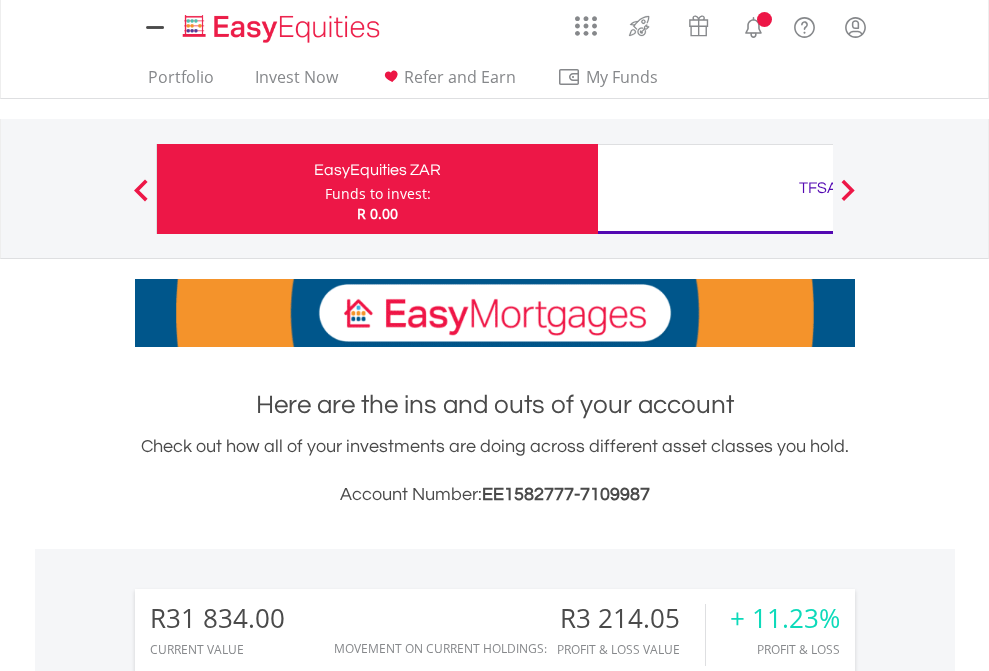 scroll, scrollTop: 0, scrollLeft: 0, axis: both 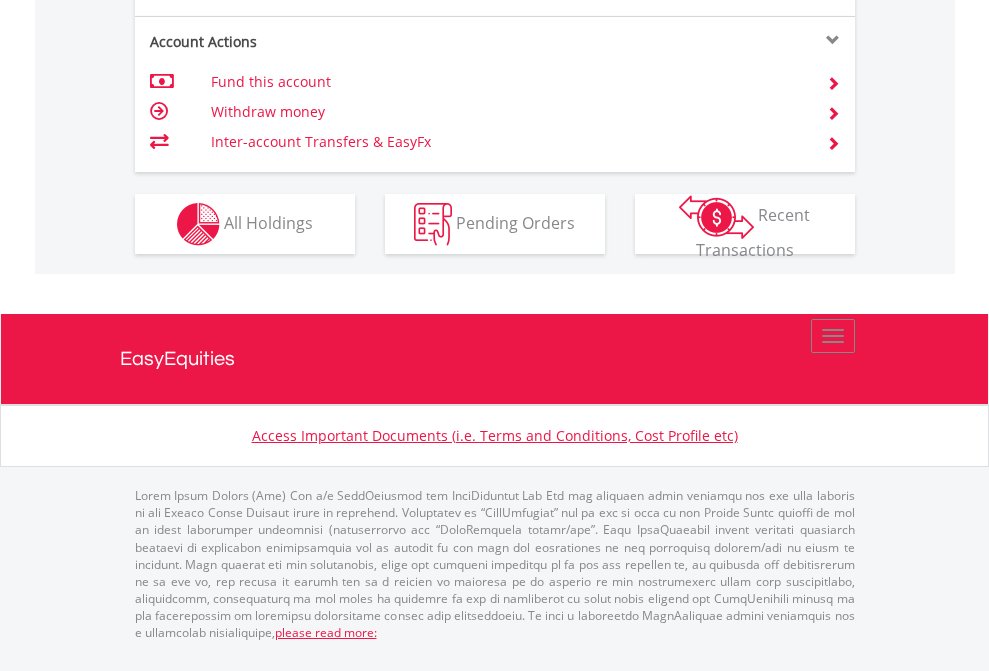 click on "Investment types" at bounding box center [706, -337] 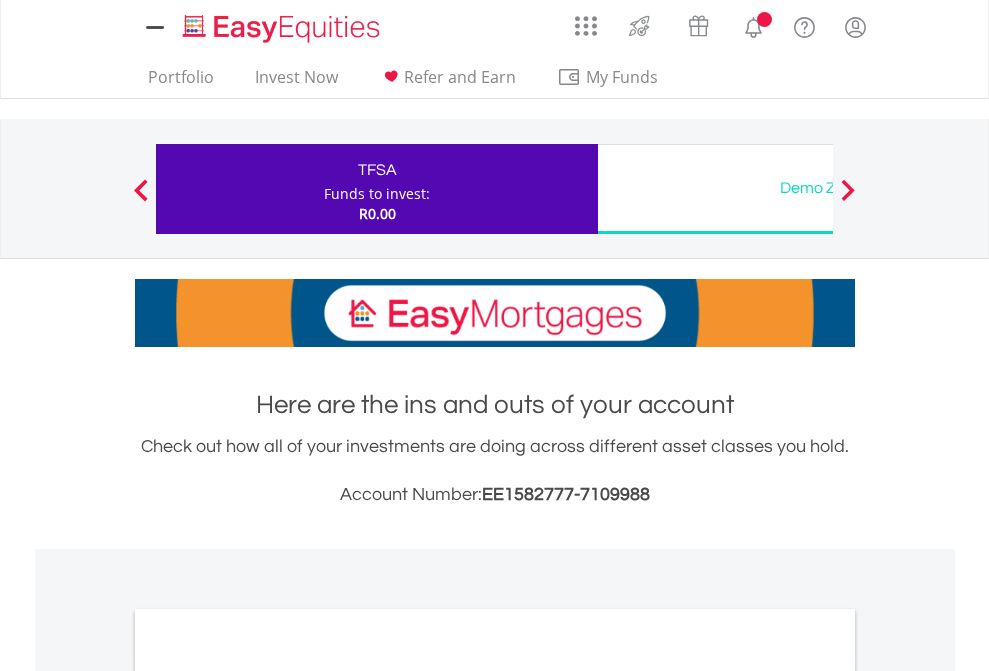 scroll, scrollTop: 0, scrollLeft: 0, axis: both 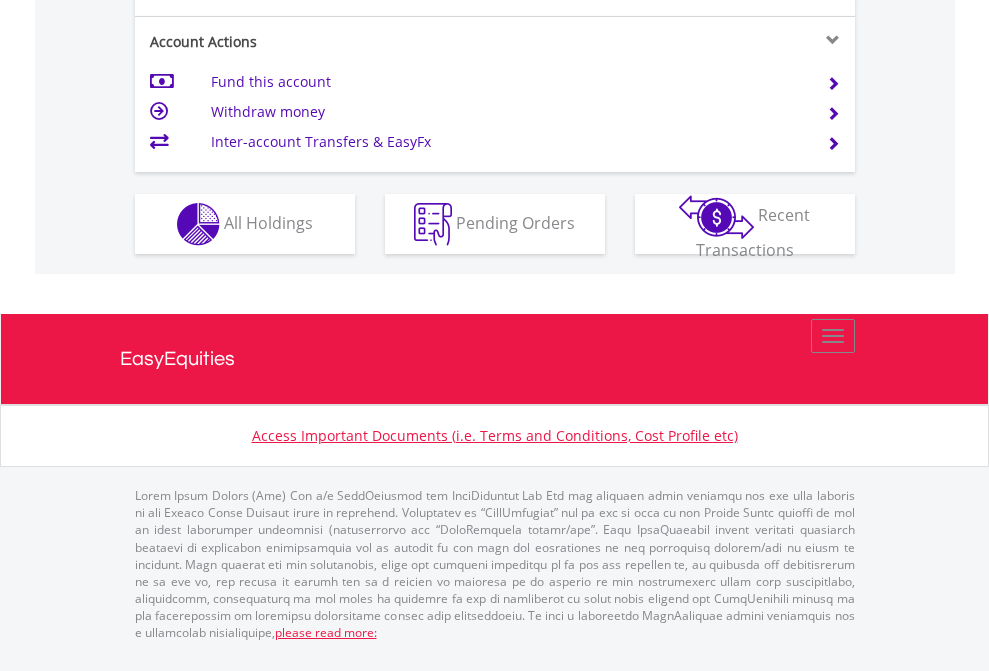 click on "Investment types" at bounding box center (706, -337) 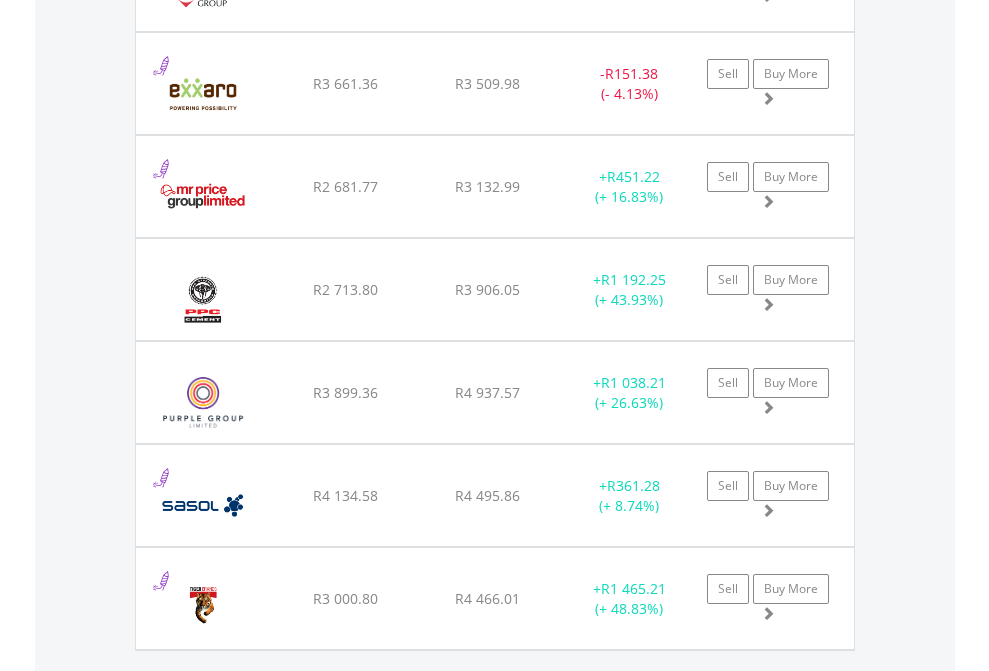 scroll, scrollTop: 2225, scrollLeft: 0, axis: vertical 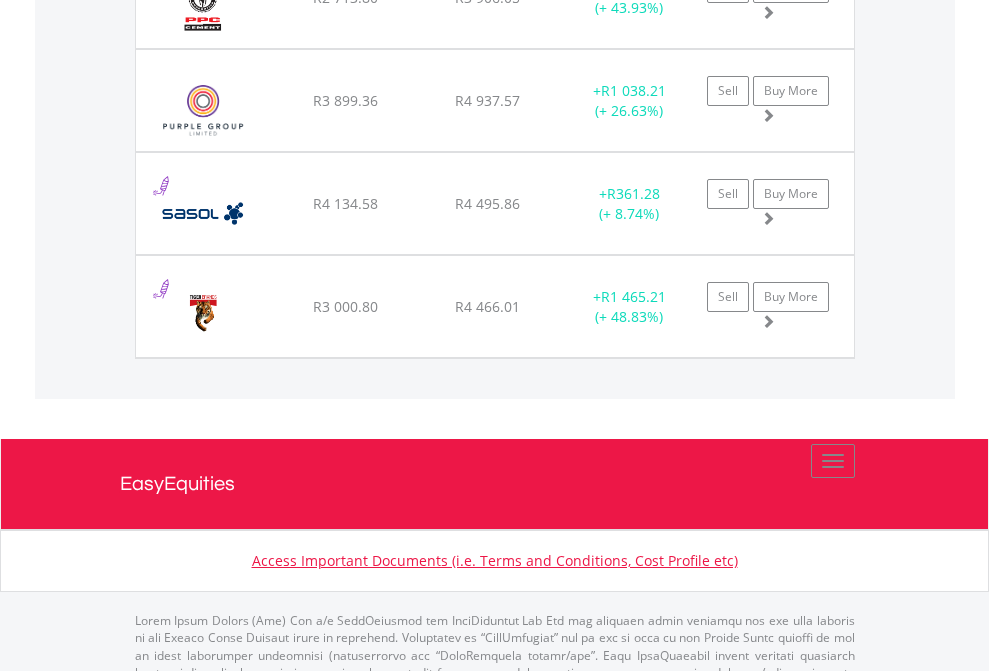 click on "TFSA" at bounding box center (818, -2037) 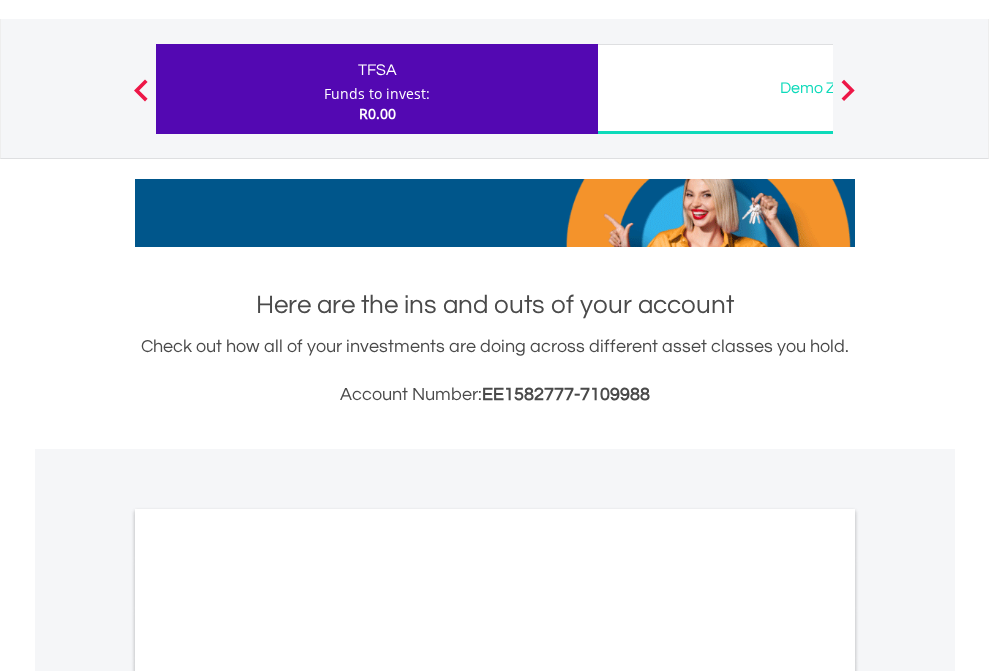 click on "All Holdings" at bounding box center [268, 996] 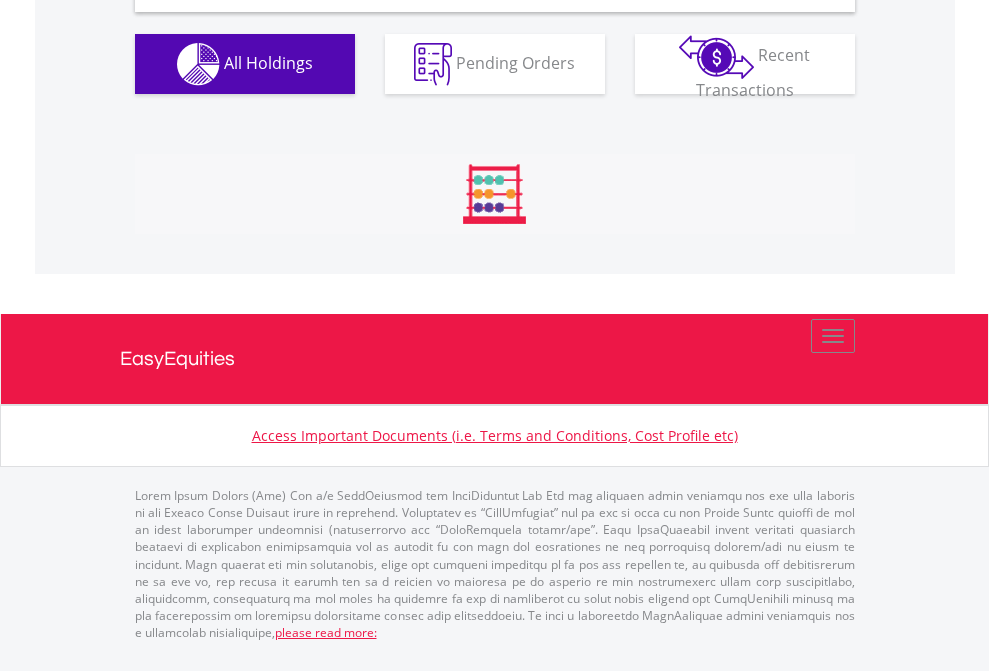 scroll, scrollTop: 1933, scrollLeft: 0, axis: vertical 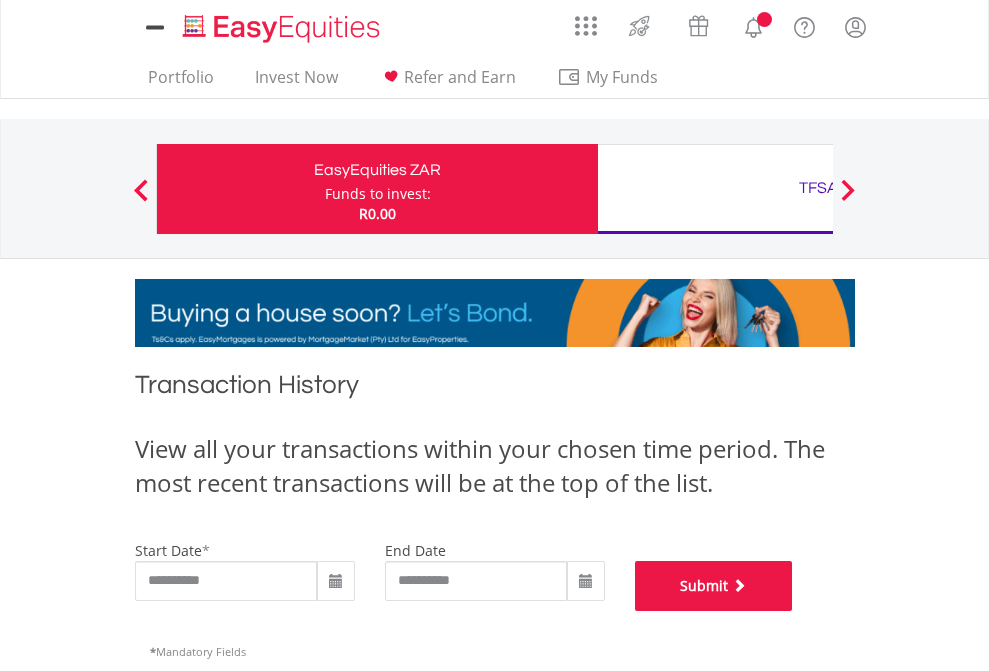 click on "Submit" at bounding box center [714, 586] 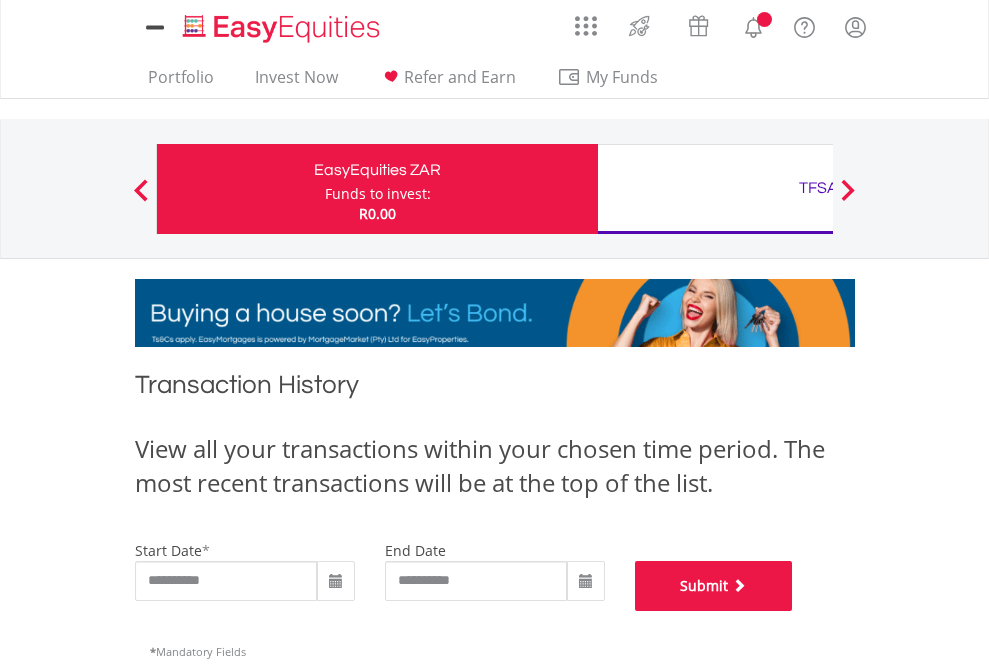 scroll, scrollTop: 811, scrollLeft: 0, axis: vertical 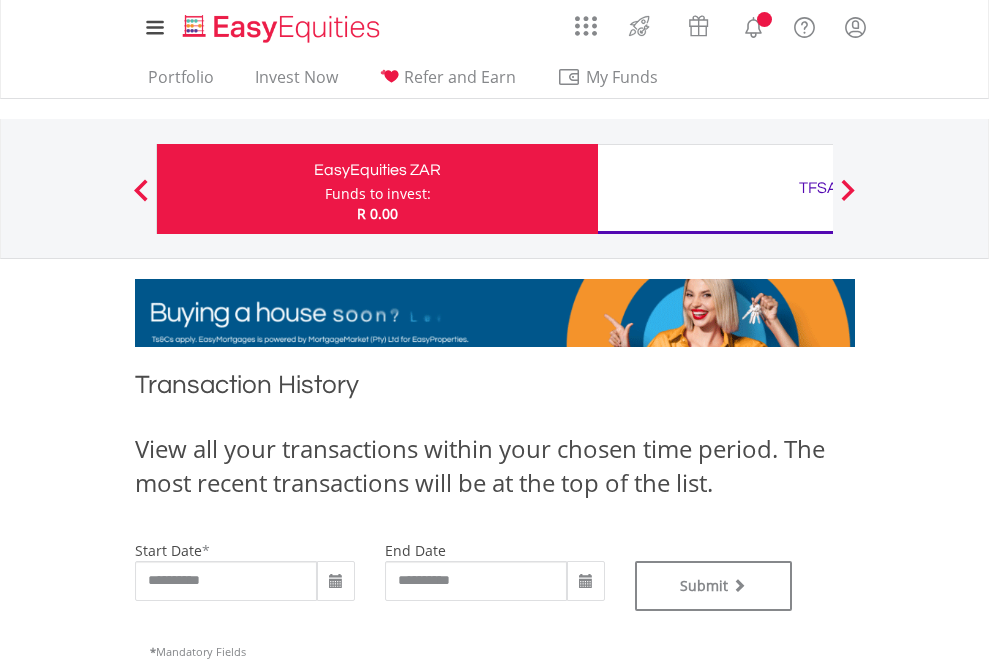 click on "TFSA" at bounding box center (818, 188) 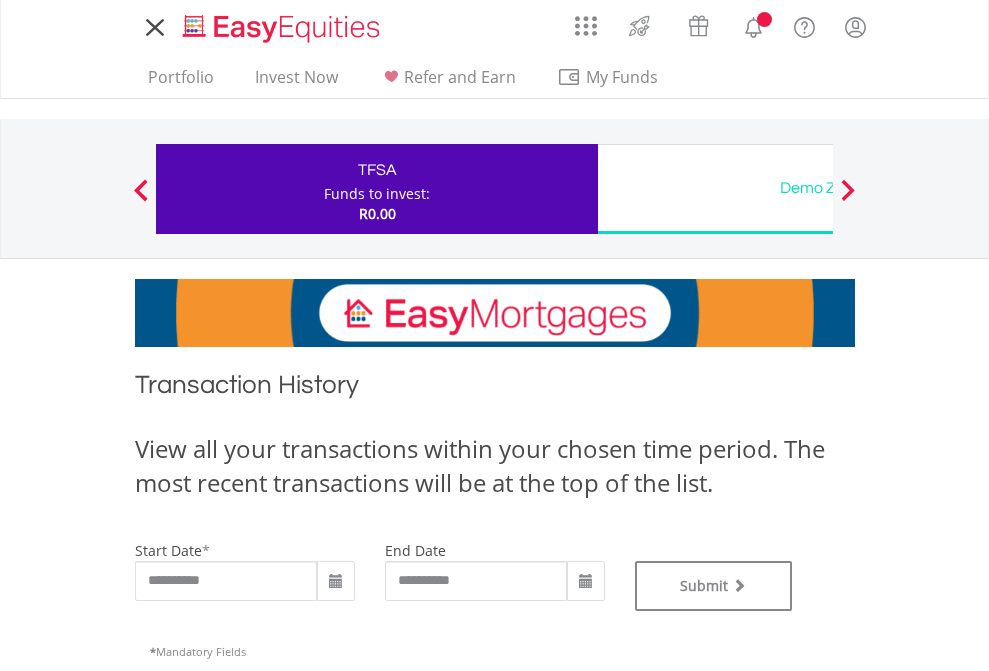 scroll, scrollTop: 0, scrollLeft: 0, axis: both 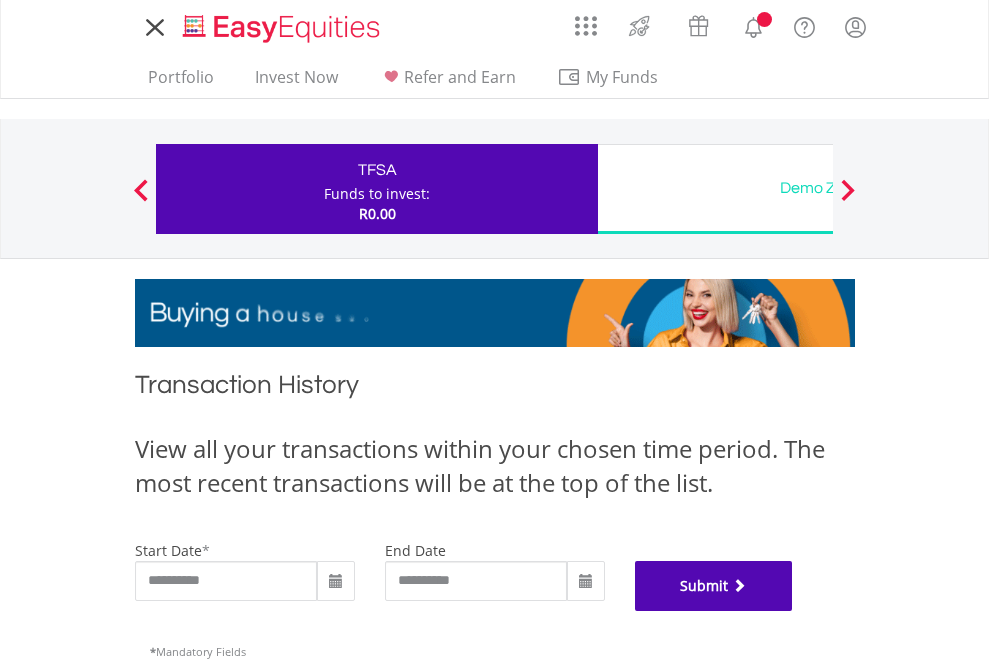 click on "Submit" at bounding box center (714, 586) 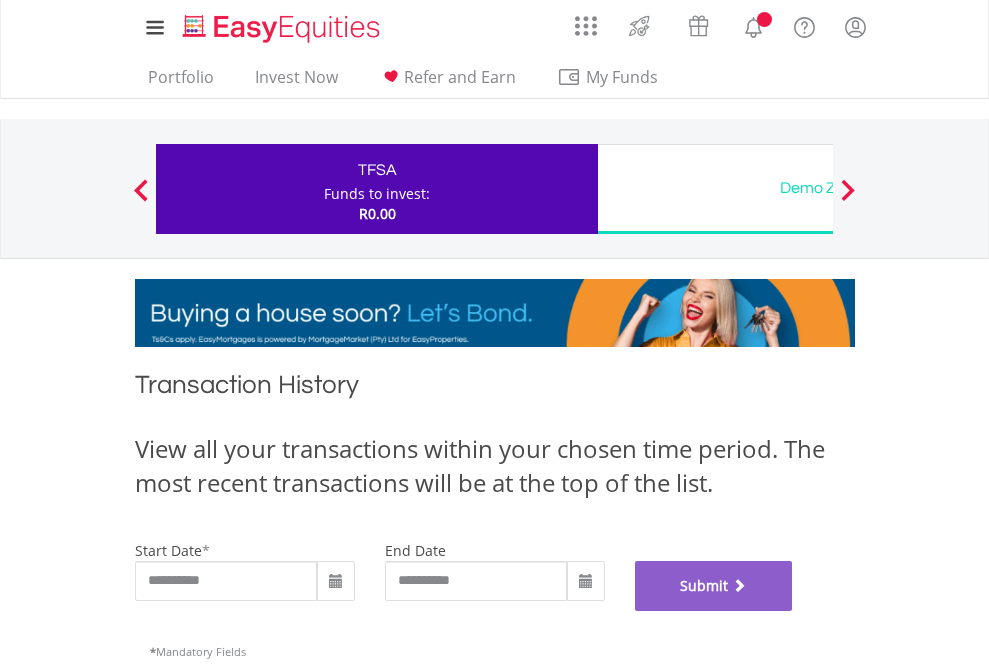 scroll, scrollTop: 811, scrollLeft: 0, axis: vertical 